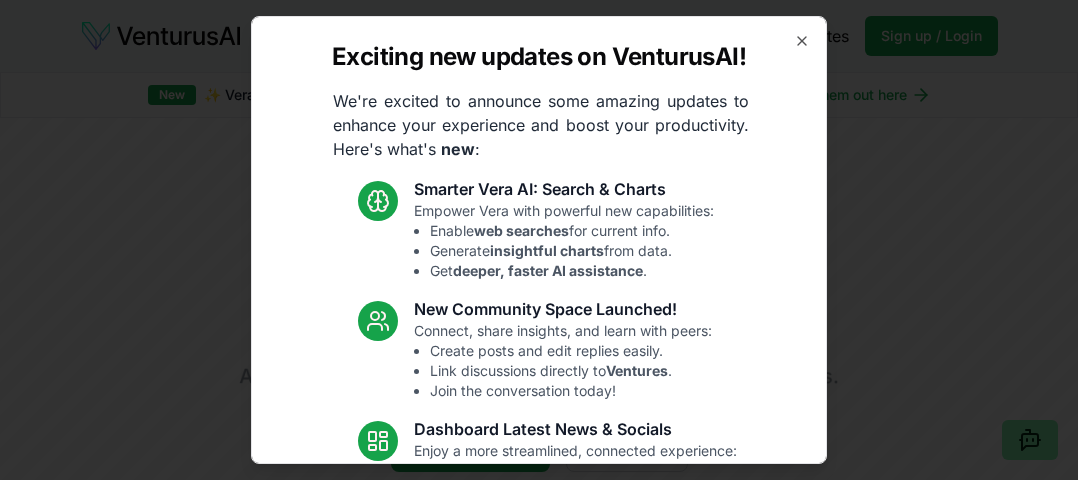 scroll, scrollTop: 0, scrollLeft: 0, axis: both 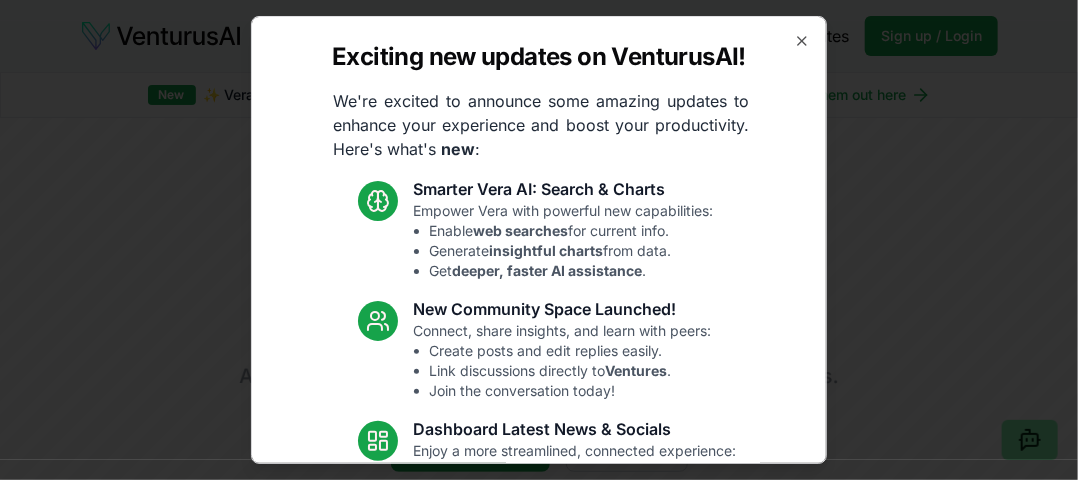 click 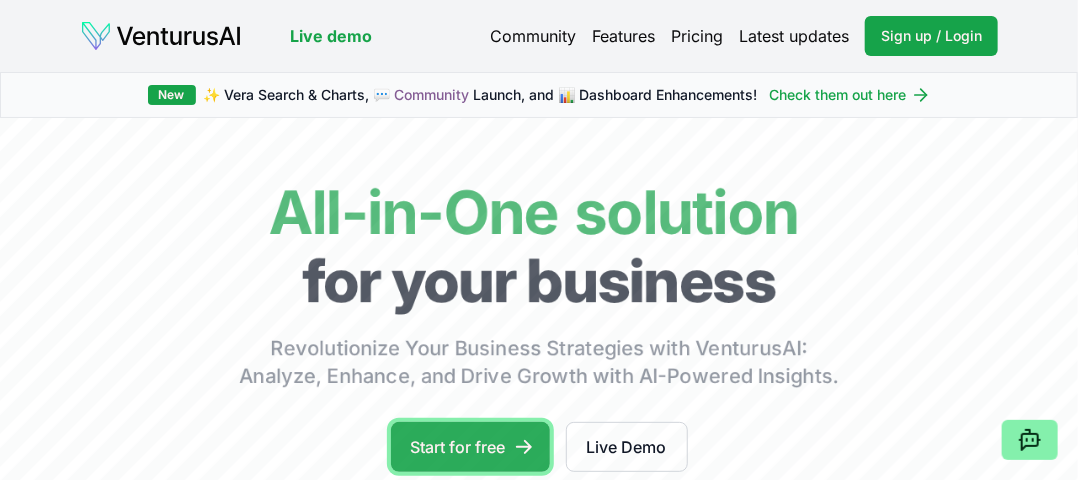 click on "Start for free" at bounding box center [470, 447] 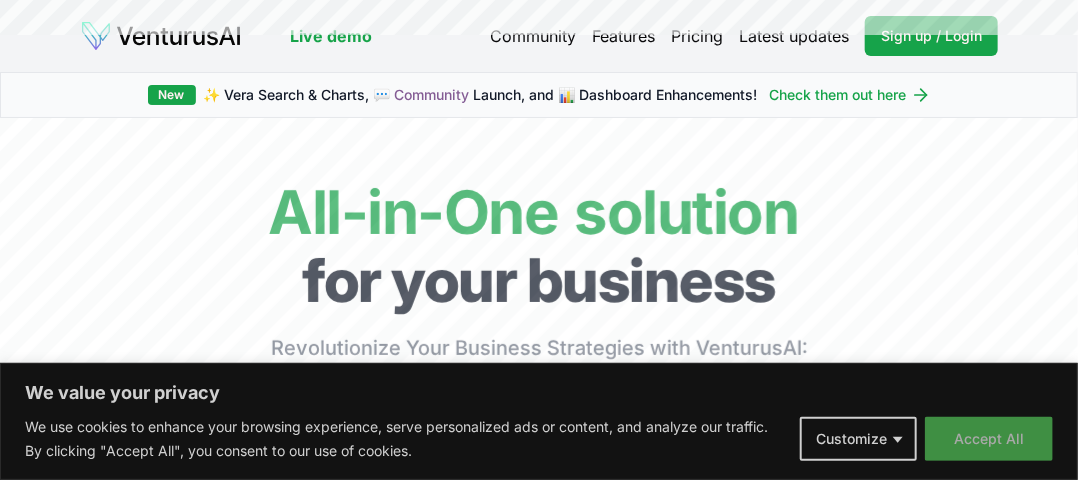 click on "Accept All" at bounding box center [989, 439] 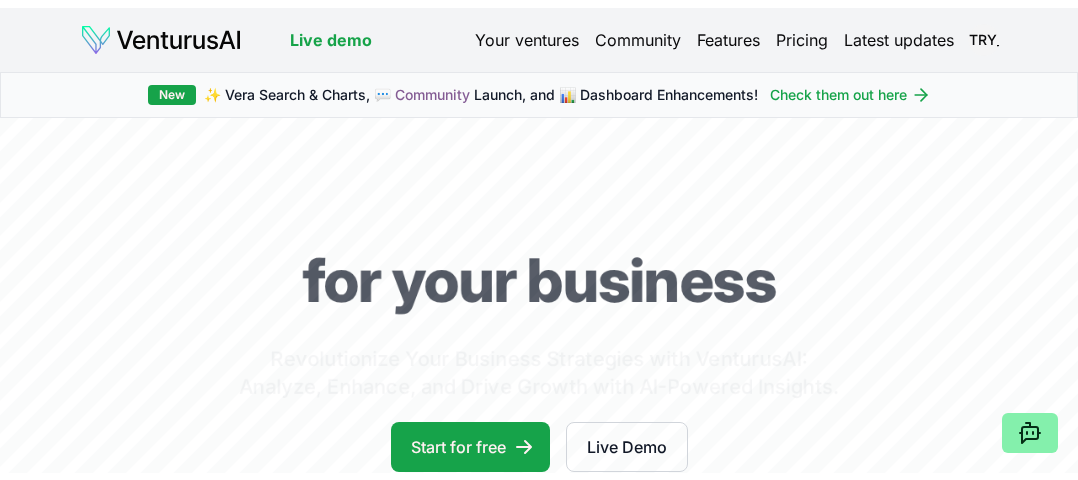 scroll, scrollTop: 0, scrollLeft: 0, axis: both 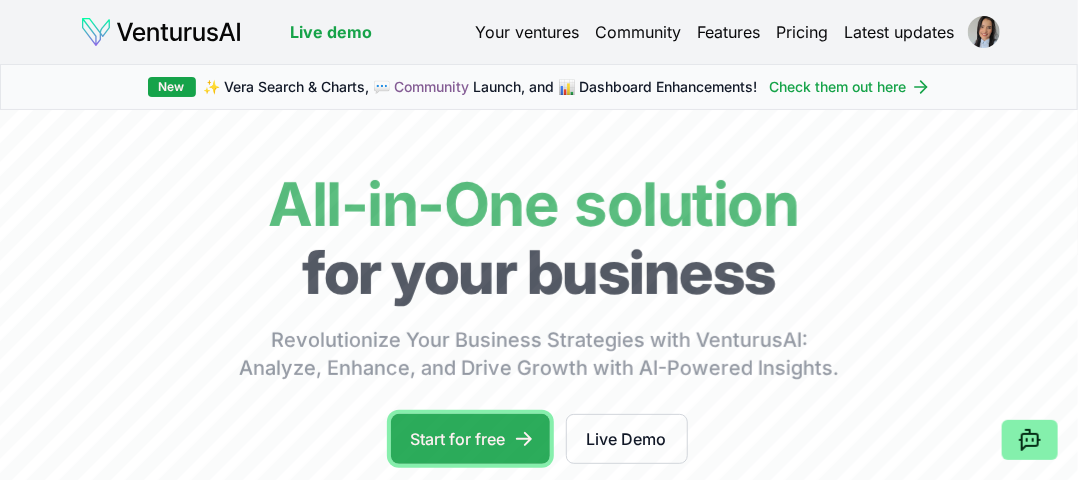 click on "Start for free" at bounding box center (470, 439) 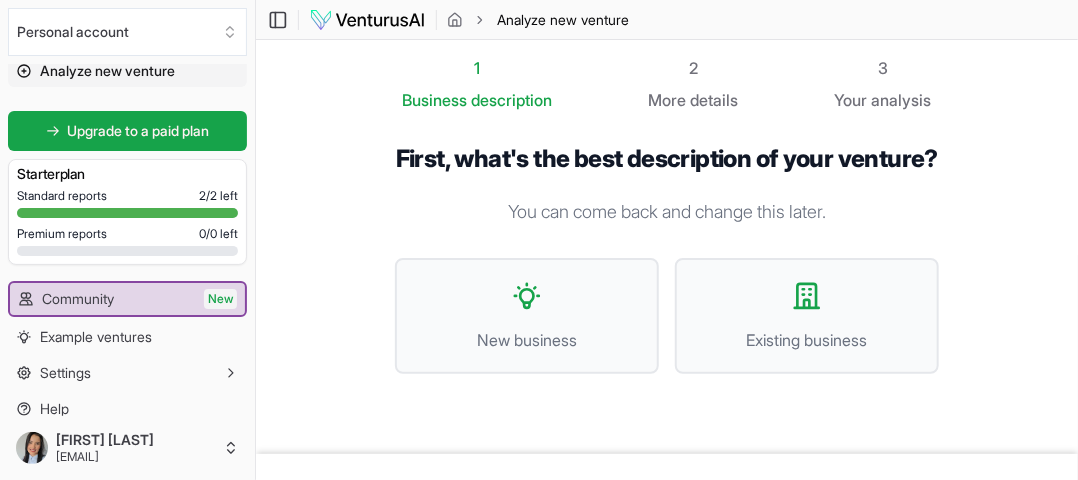 scroll, scrollTop: 100, scrollLeft: 0, axis: vertical 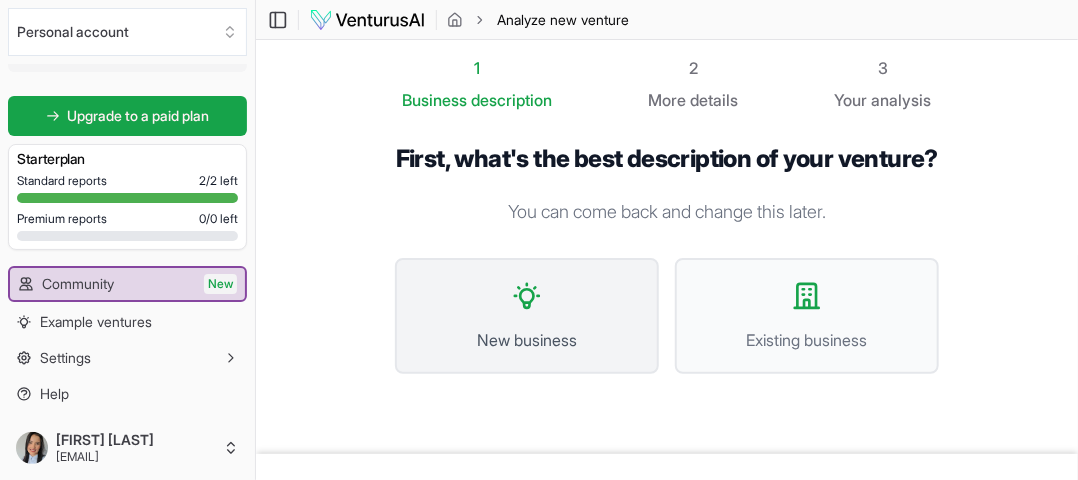 click on "New business" at bounding box center [527, 340] 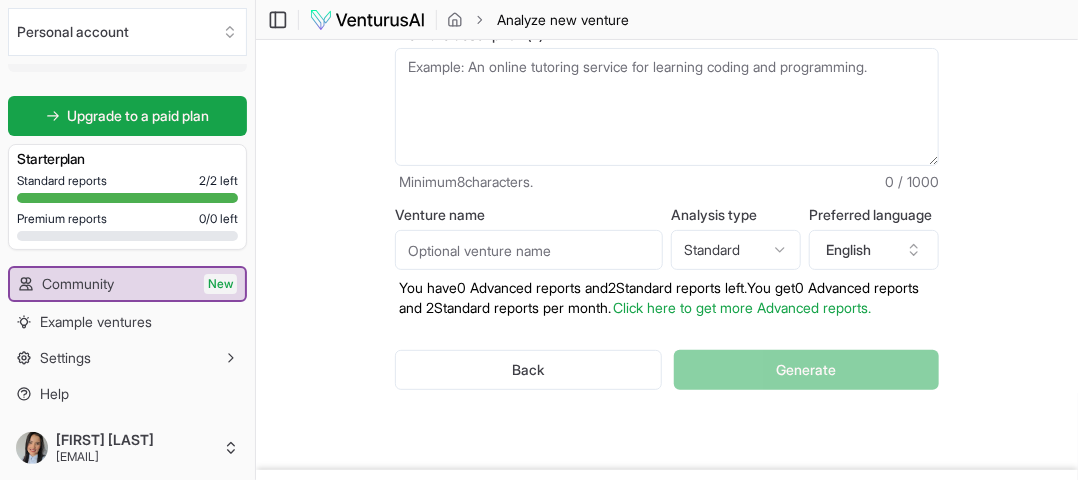 scroll, scrollTop: 209, scrollLeft: 0, axis: vertical 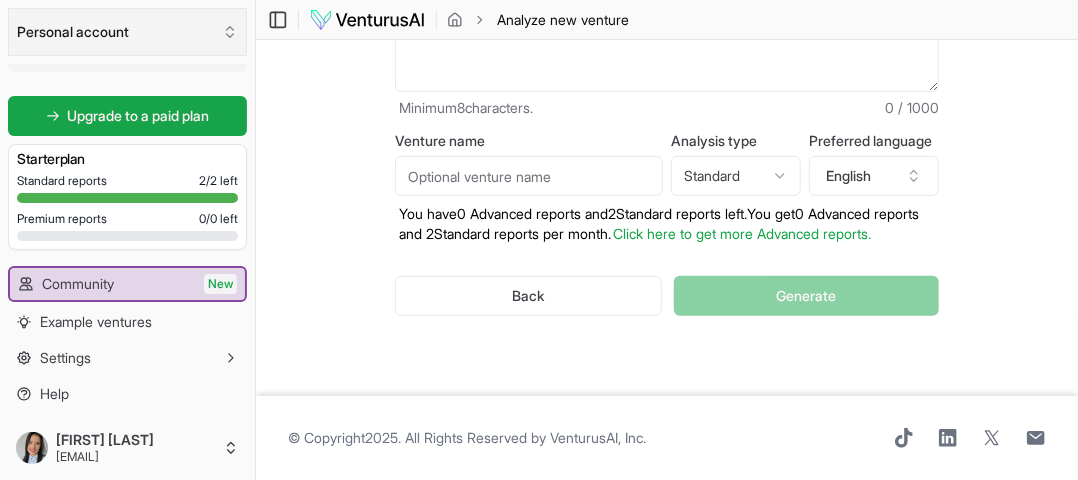 click on "Personal account" at bounding box center [127, 32] 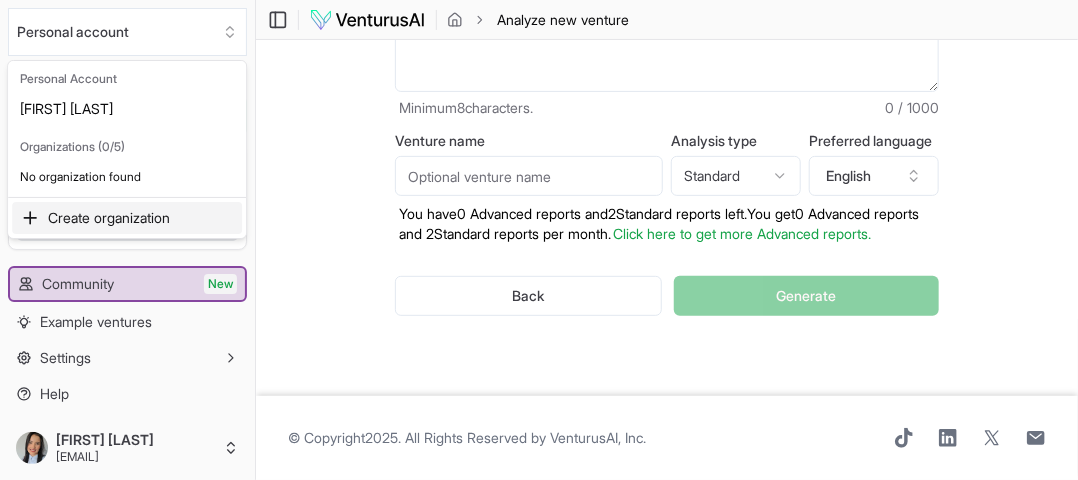 click on "We value your privacy We use cookies to enhance your browsing experience, serve personalized ads or content, and analyze our traffic. By clicking "Accept All", you consent to our use of cookies. Customize    Accept All Customize Consent Preferences   We use cookies to help you navigate efficiently and perform certain functions. You will find detailed information about all cookies under each consent category below. The cookies that are categorized as "Necessary" are stored on your browser as they are essential for enabling the basic functionalities of the site. ...  Show more Necessary Always Active Necessary cookies are required to enable the basic features of this site, such as providing secure log-in or adjusting your consent preferences. These cookies do not store any personally identifiable data. Cookie cookieyes-consent Duration 1 year Description Cookie __cf_bm Duration 1 hour Description This cookie, set by Cloudflare, is used to support Cloudflare Bot Management.  Cookie _cfuvid Duration session lidc" at bounding box center [539, 50] 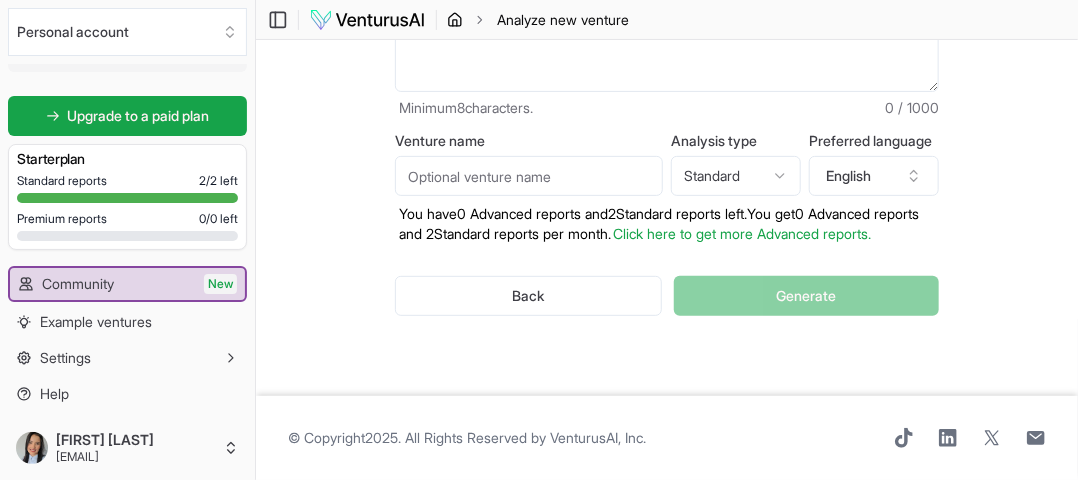 click 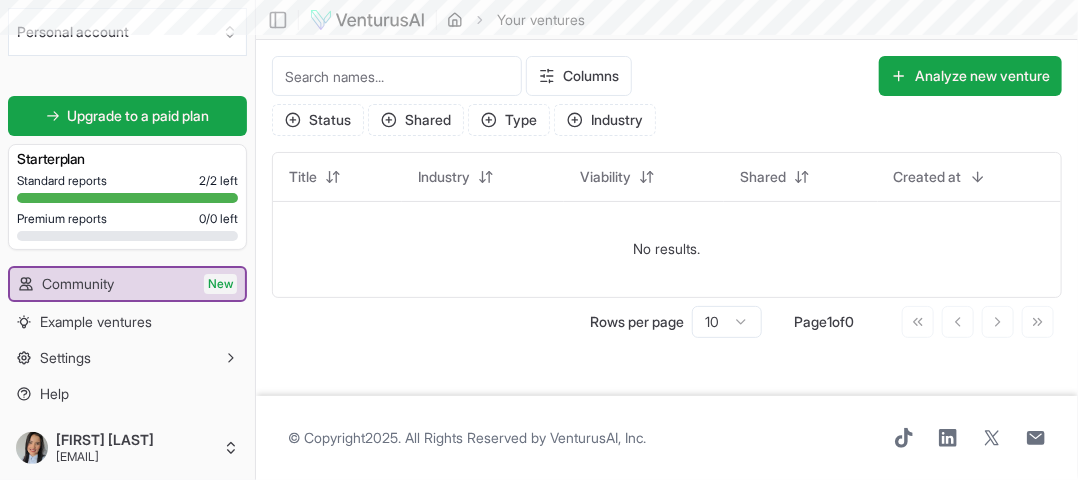 scroll, scrollTop: 0, scrollLeft: 0, axis: both 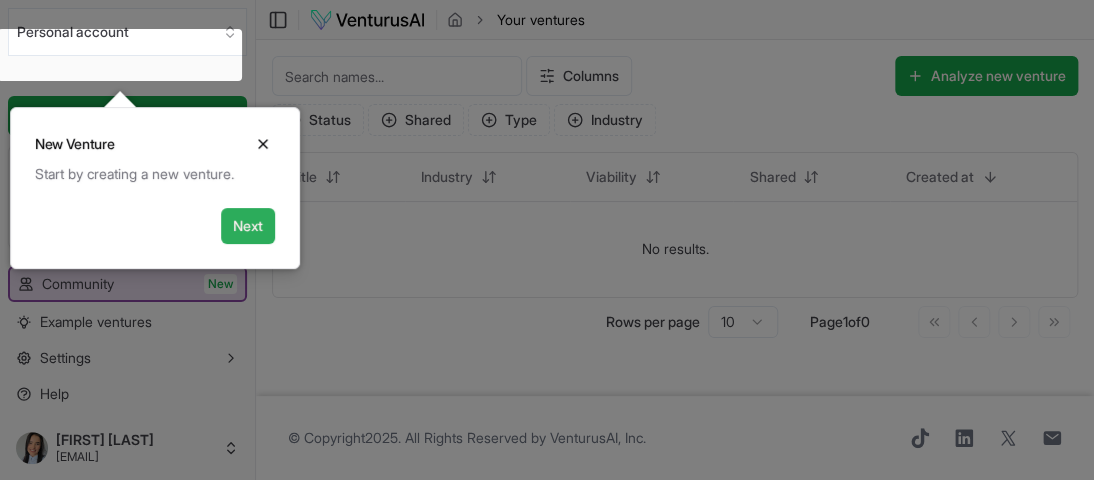 click on "Next" at bounding box center (248, 226) 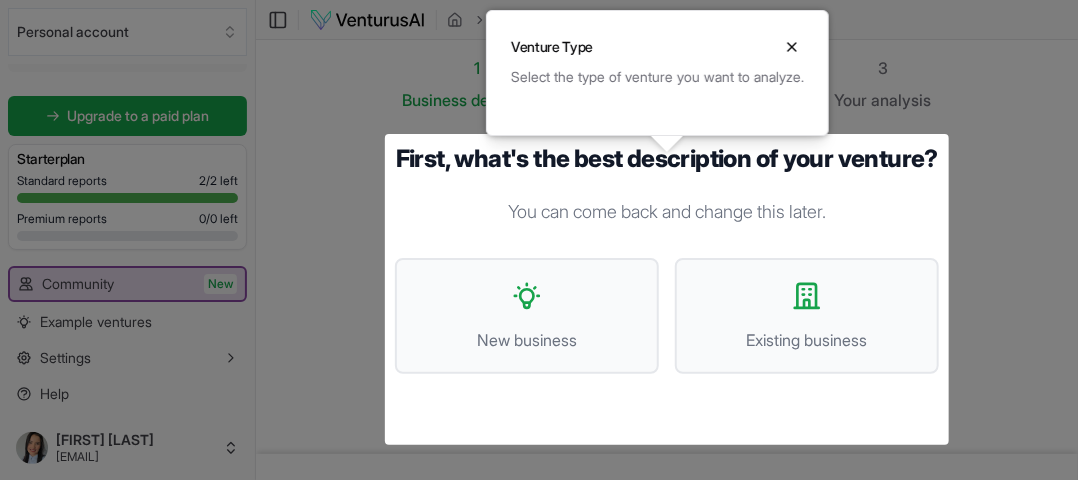 click at bounding box center [539, 283] 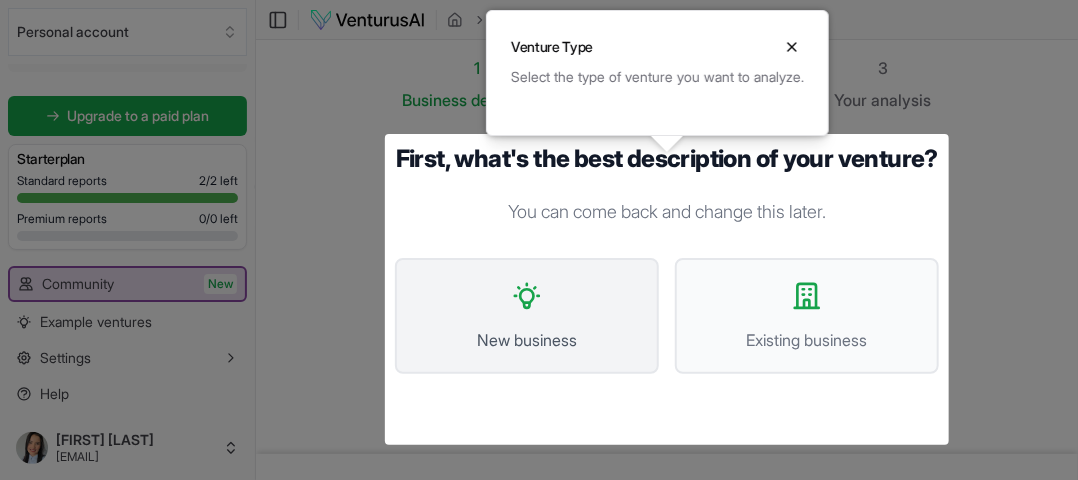 click on "New business" at bounding box center (527, 316) 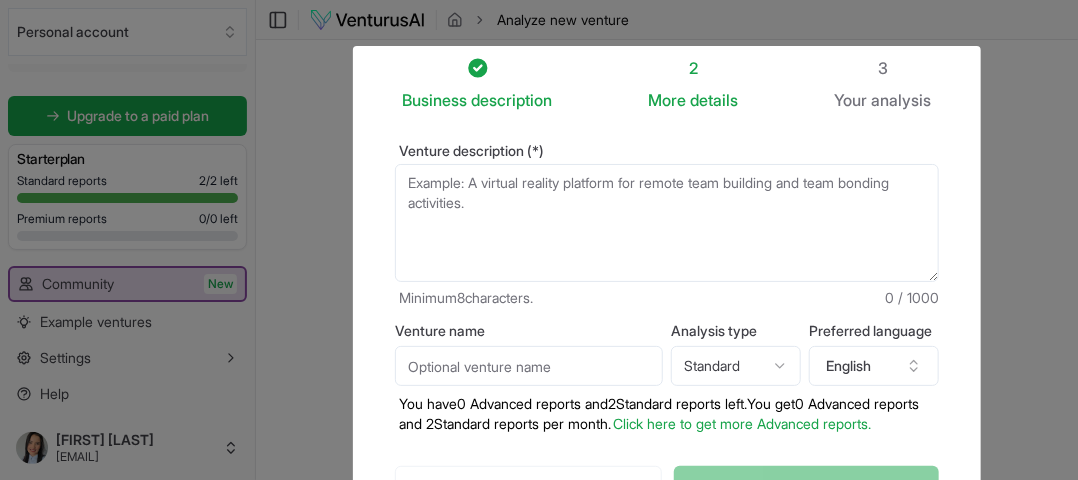 click at bounding box center (539, 386) 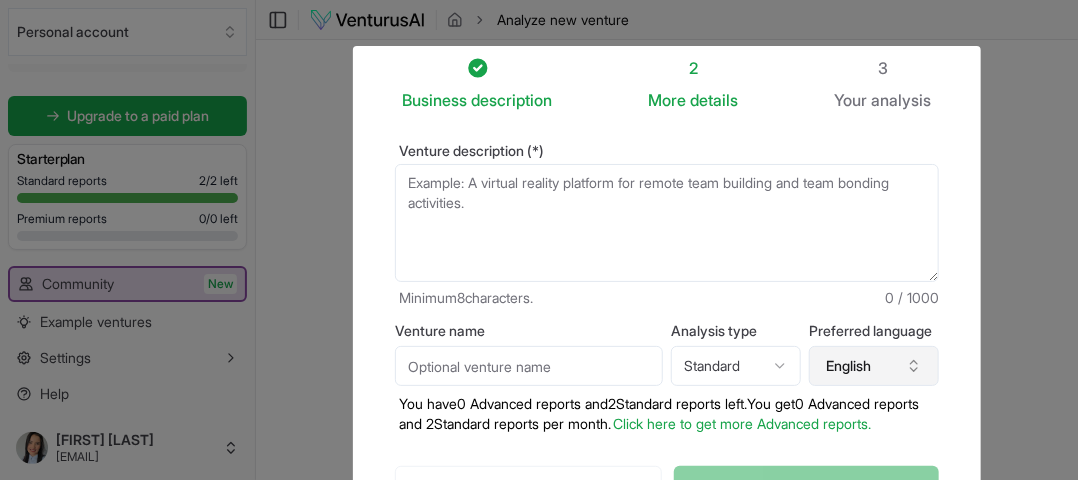 click on "English" at bounding box center [874, 366] 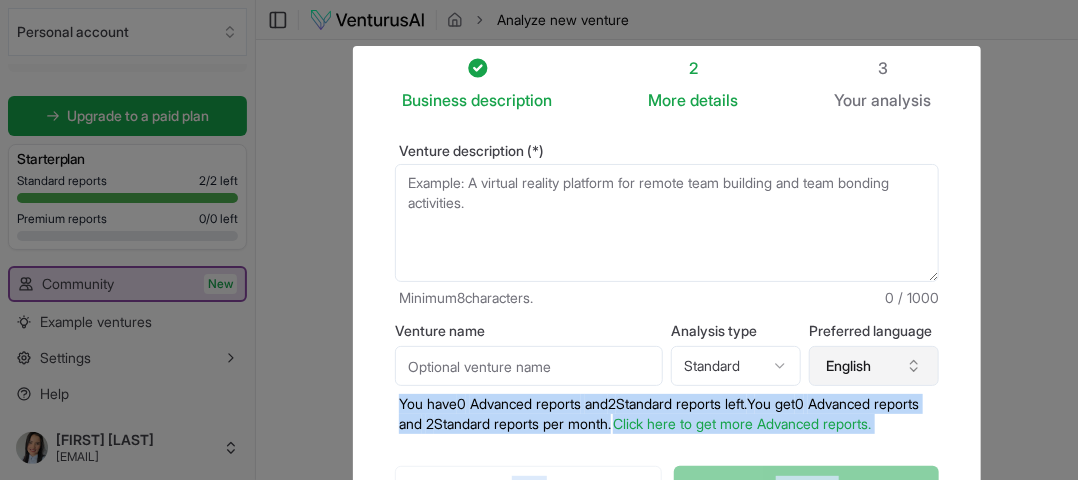 drag, startPoint x: 991, startPoint y: 159, endPoint x: 876, endPoint y: 379, distance: 248.24384 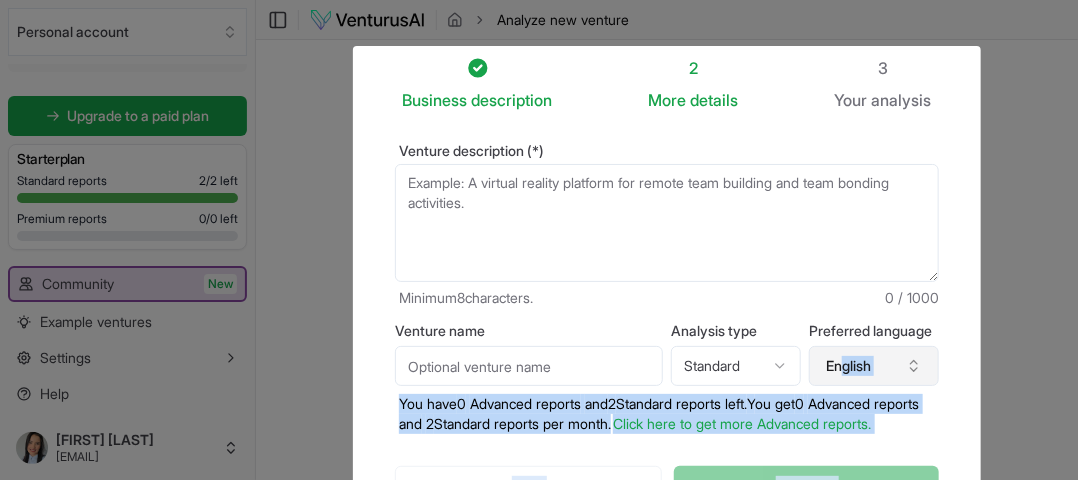 drag, startPoint x: 988, startPoint y: 165, endPoint x: 840, endPoint y: 375, distance: 256.91245 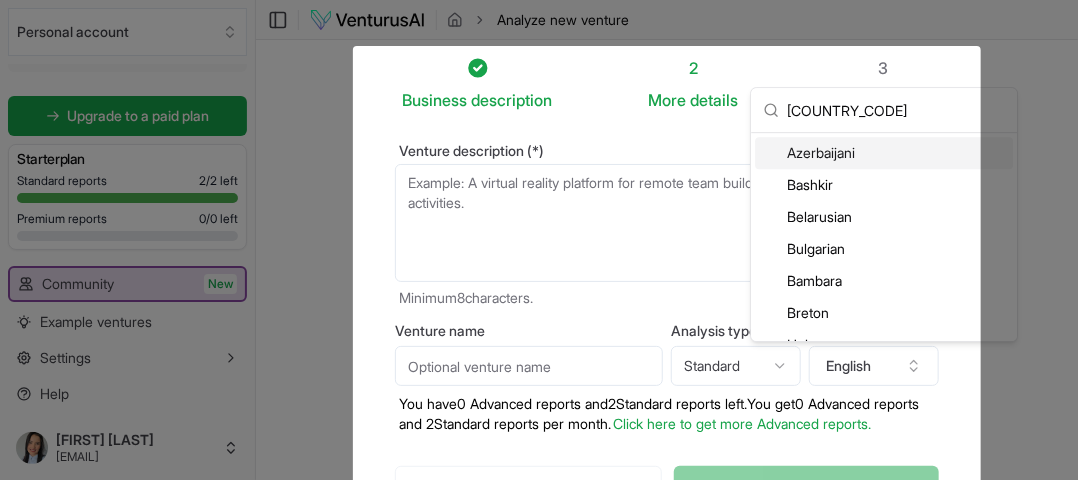 type on "B" 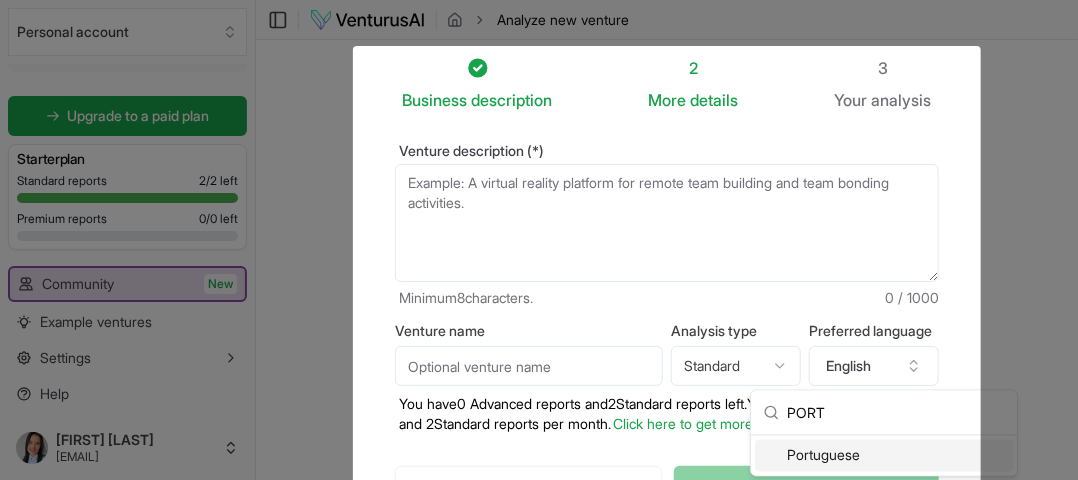 type on "PORT" 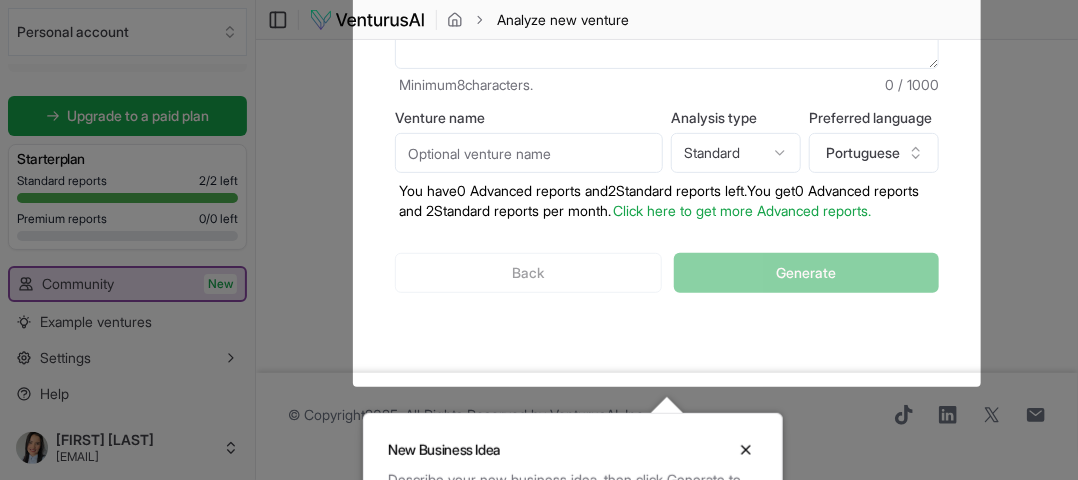 scroll, scrollTop: 212, scrollLeft: 0, axis: vertical 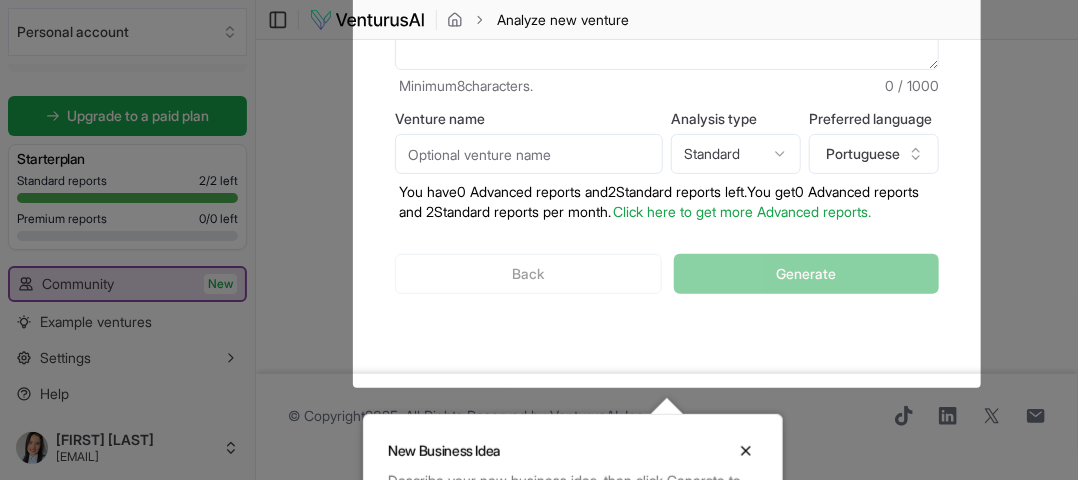 click on "Back Generate" at bounding box center (667, 274) 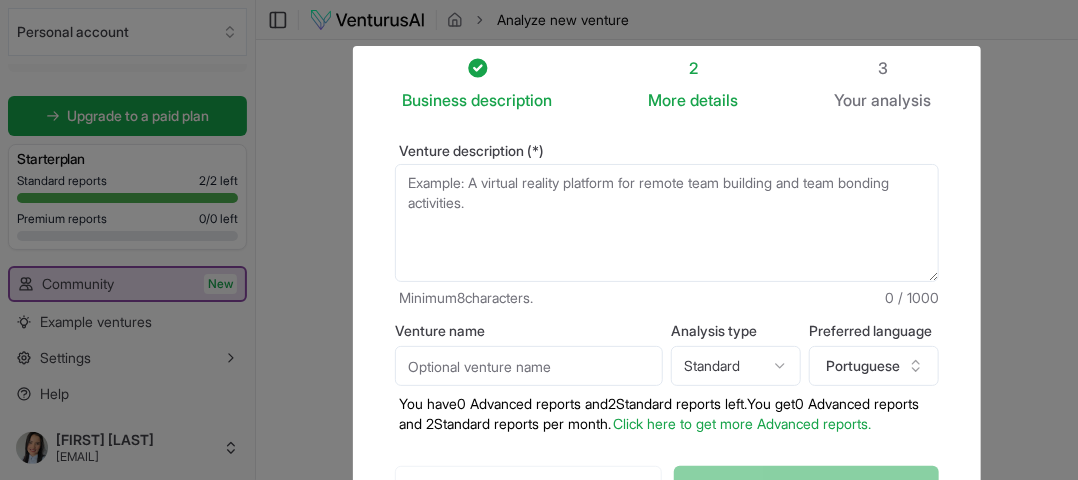 click on "Venture description (*)" at bounding box center (667, 223) 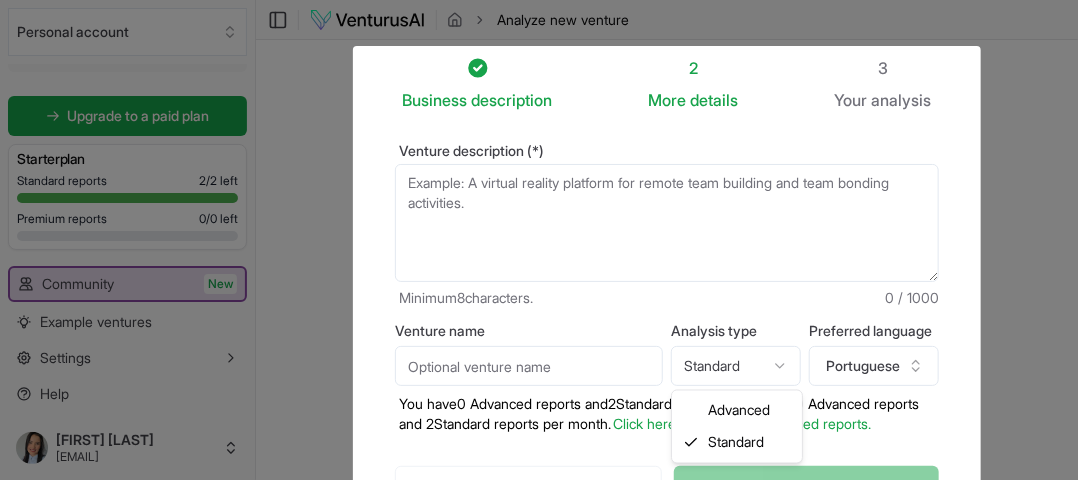 click on "We value your privacy We use cookies to enhance your browsing experience, serve personalized ads or content, and analyze our traffic. By clicking "Accept All", you consent to our use of cookies. Customize    Accept All Customize Consent Preferences   We use cookies to help you navigate efficiently and perform certain functions. You will find detailed information about all cookies under each consent category below. The cookies that are categorized as "Necessary" are stored on your browser as they are essential for enabling the basic functionalities of the site. ...  Show more Necessary Always Active Necessary cookies are required to enable the basic features of this site, such as providing secure log-in or adjusting your consent preferences. These cookies do not store any personally identifiable data. Cookie cookieyes-consent Duration 1 year Description Cookie __cf_bm Duration 1 hour Description This cookie, set by Cloudflare, is used to support Cloudflare Bot Management.  Cookie _cfuvid Duration session lidc" at bounding box center [539, 240] 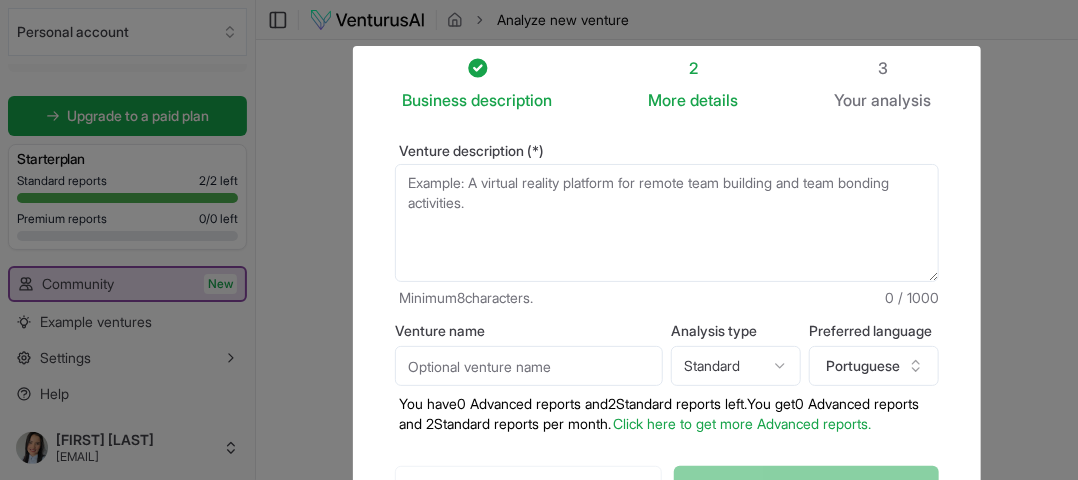 drag, startPoint x: 889, startPoint y: 5, endPoint x: 536, endPoint y: 25, distance: 353.56613 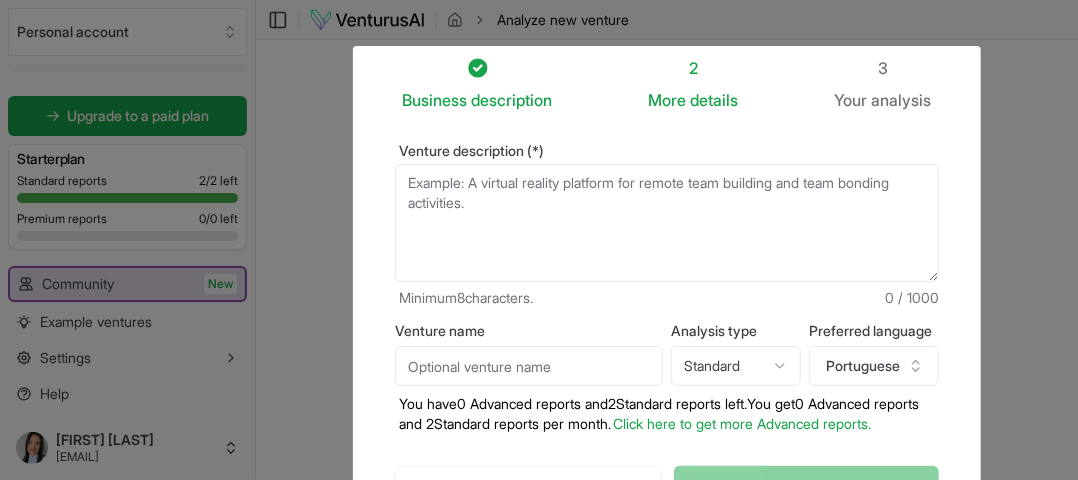 click at bounding box center (539, 386) 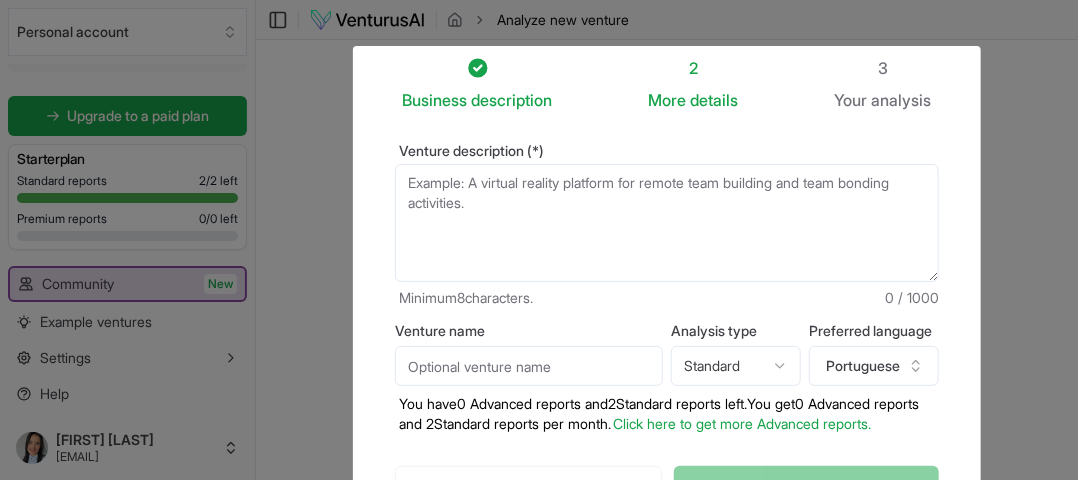 click at bounding box center [539, 386] 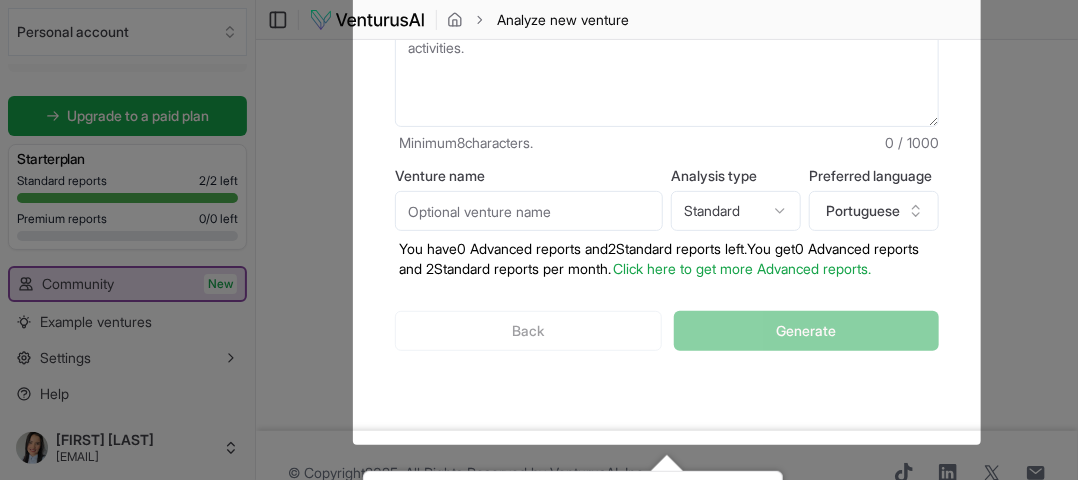 scroll, scrollTop: 292, scrollLeft: 0, axis: vertical 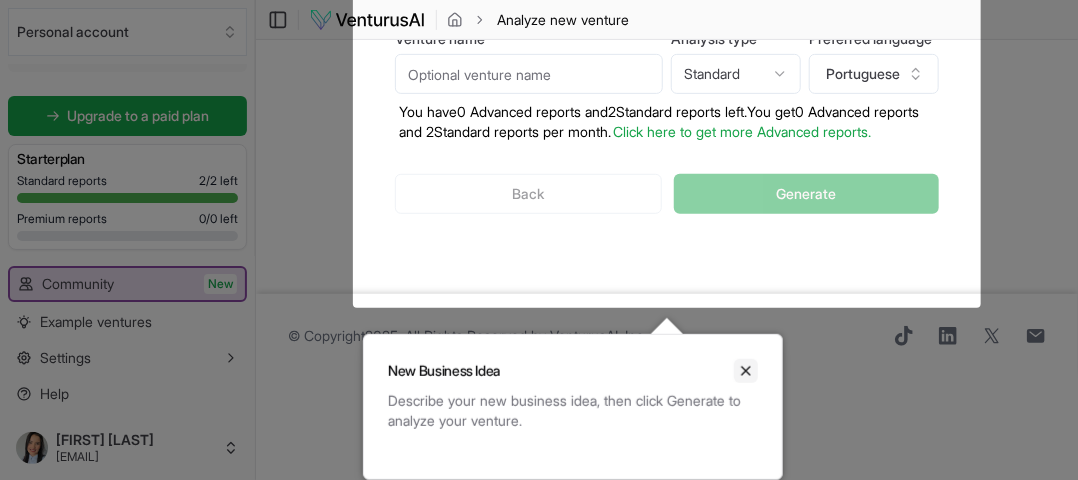 click 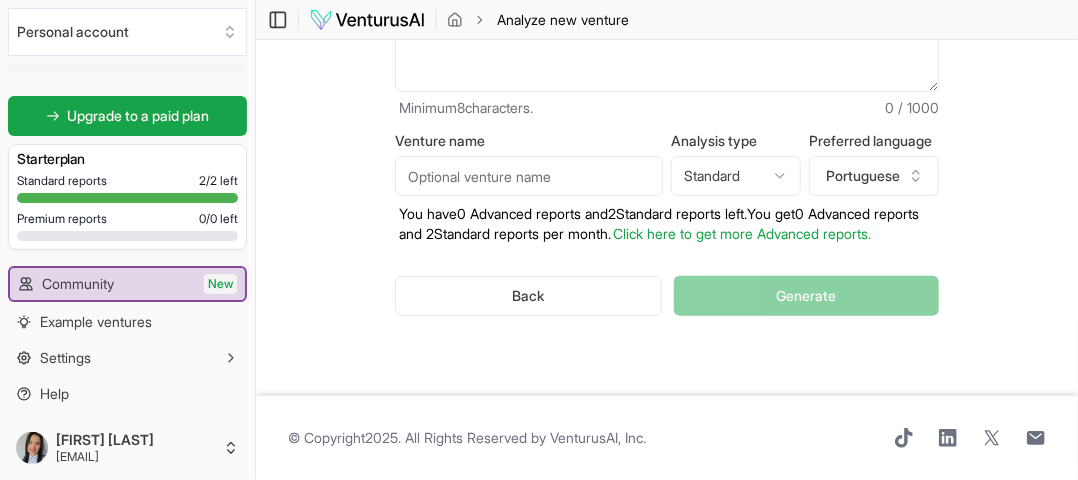 scroll, scrollTop: 292, scrollLeft: 0, axis: vertical 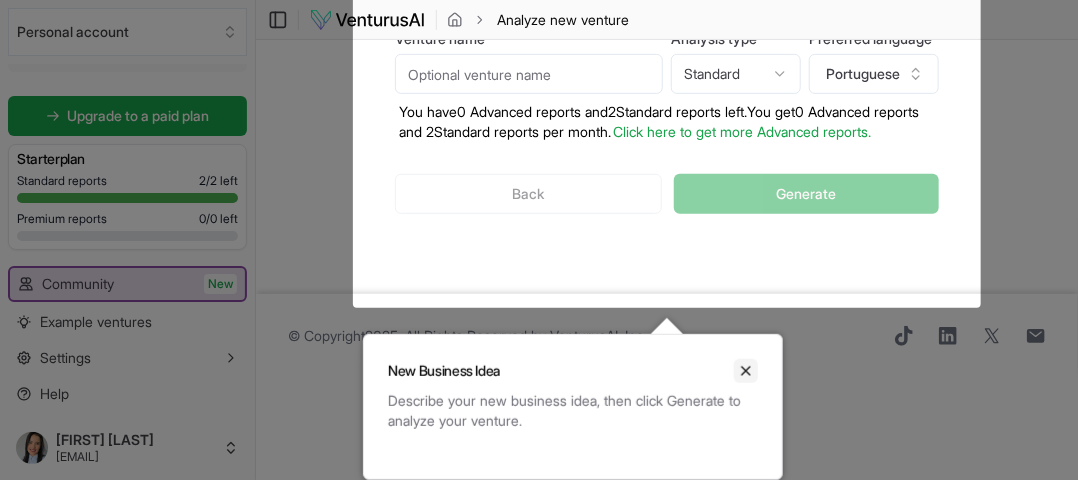 click 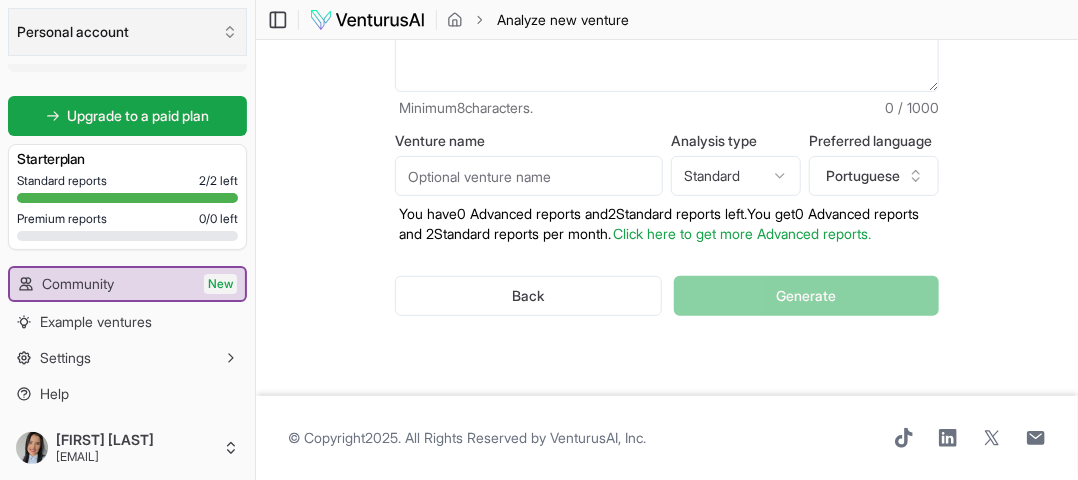 click on "Personal account" at bounding box center [127, 32] 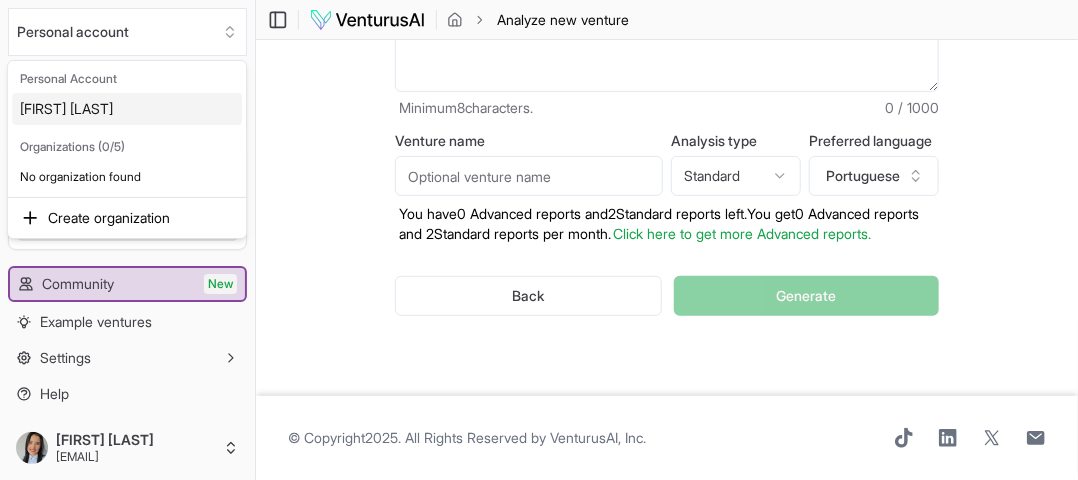 click on "[FIRST] [LAST]" at bounding box center [127, 109] 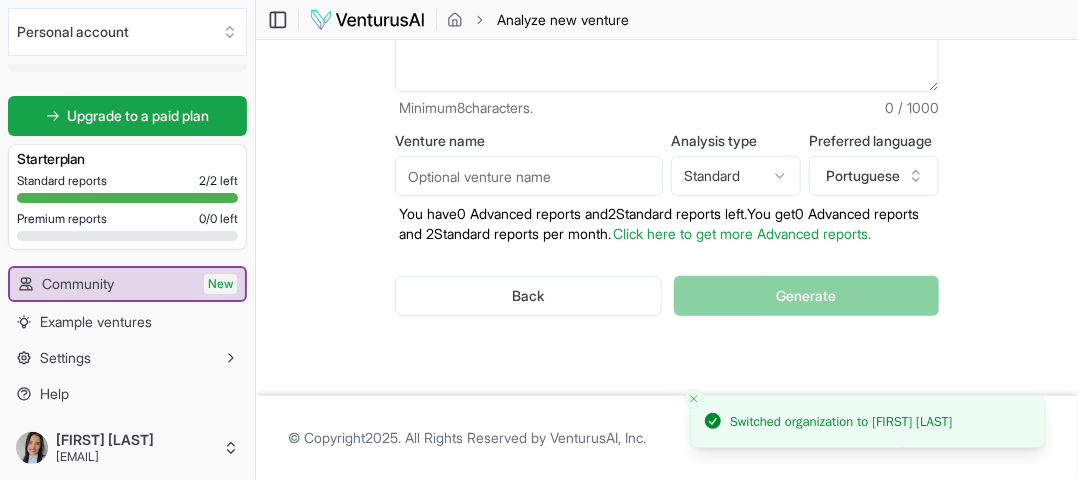 click on "Analyze new venture" at bounding box center [563, 20] 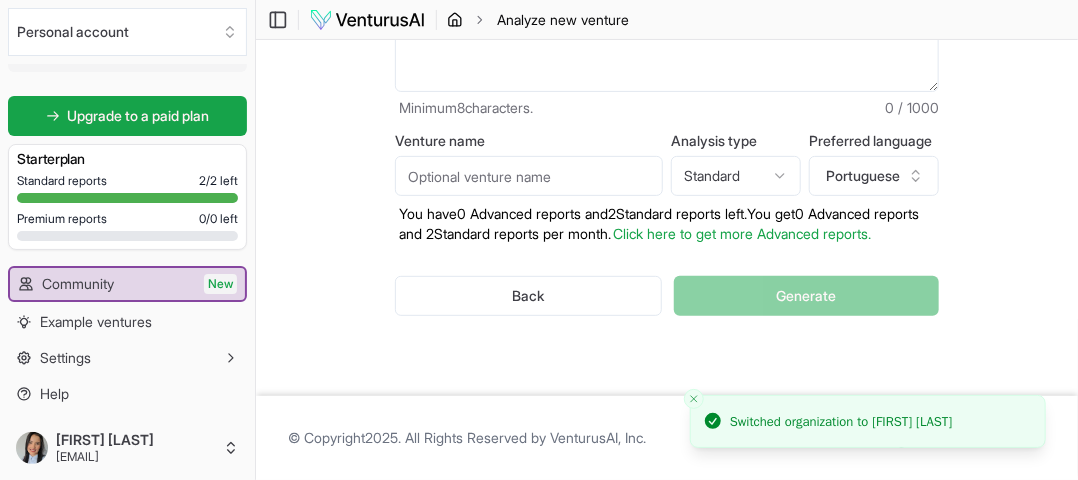 click 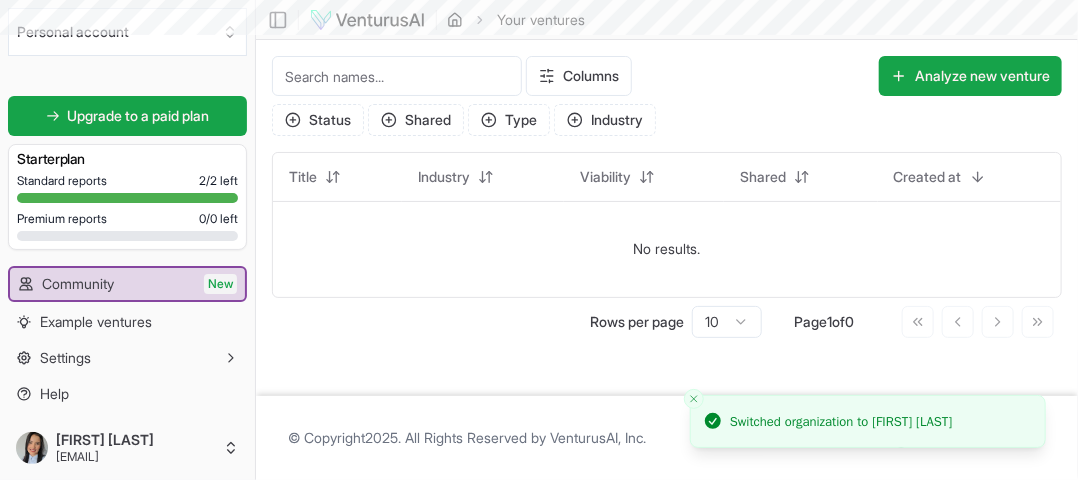scroll, scrollTop: 0, scrollLeft: 0, axis: both 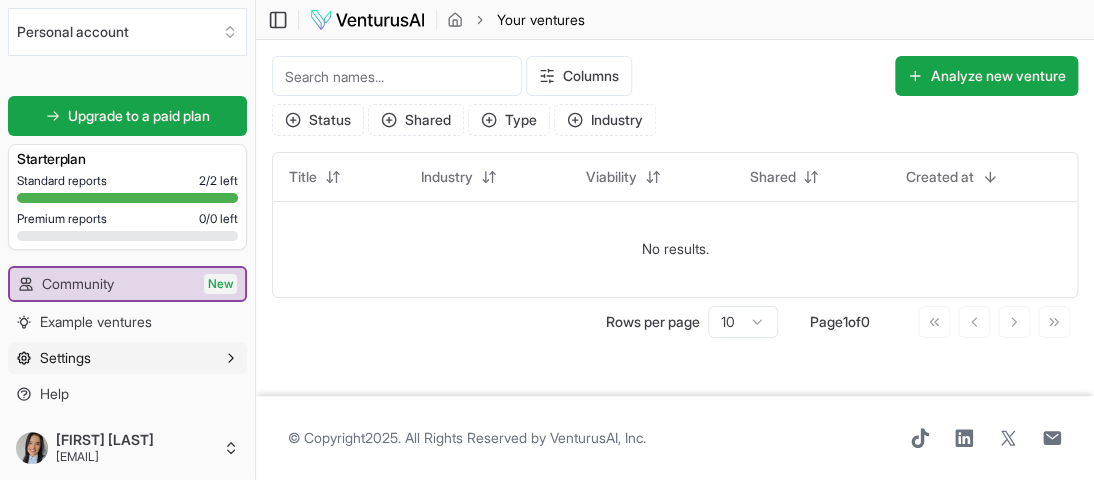 click on "Settings" at bounding box center [127, 358] 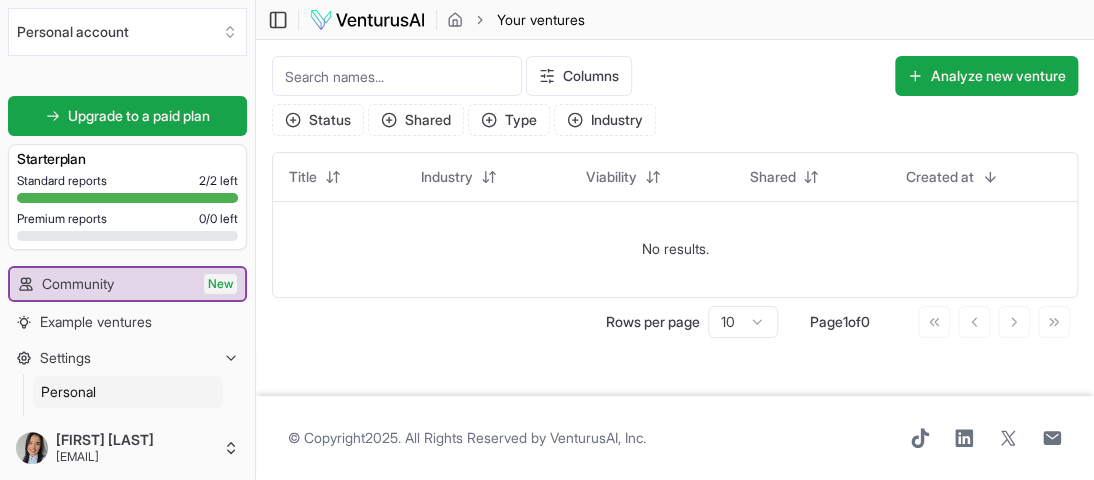 click on "Personal" at bounding box center [128, 392] 